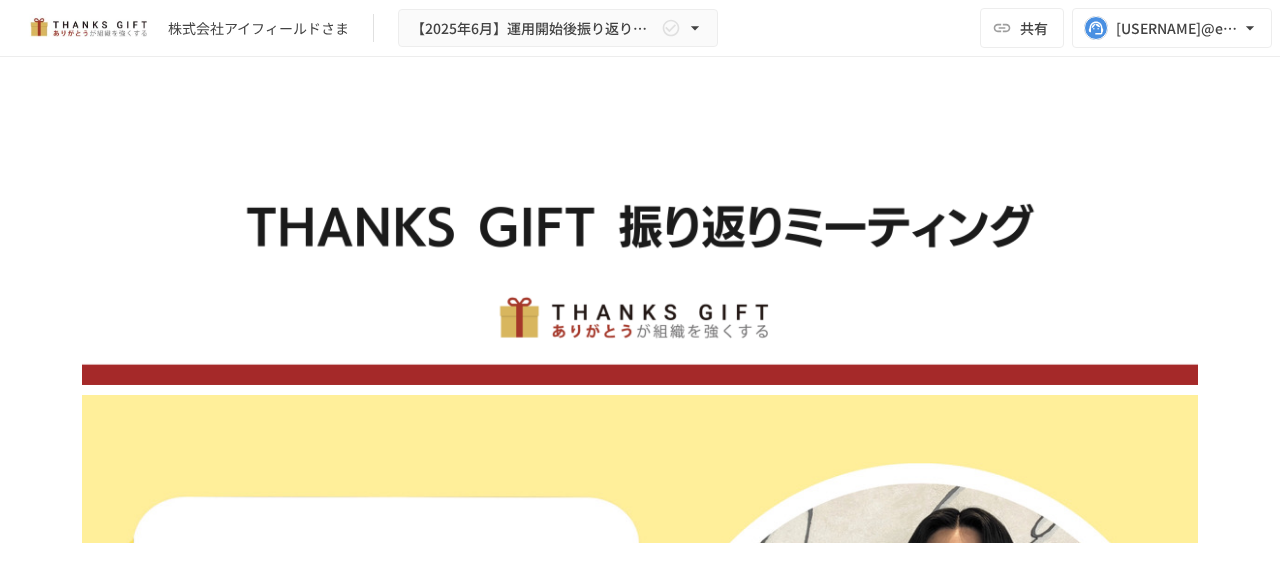 scroll, scrollTop: 0, scrollLeft: 0, axis: both 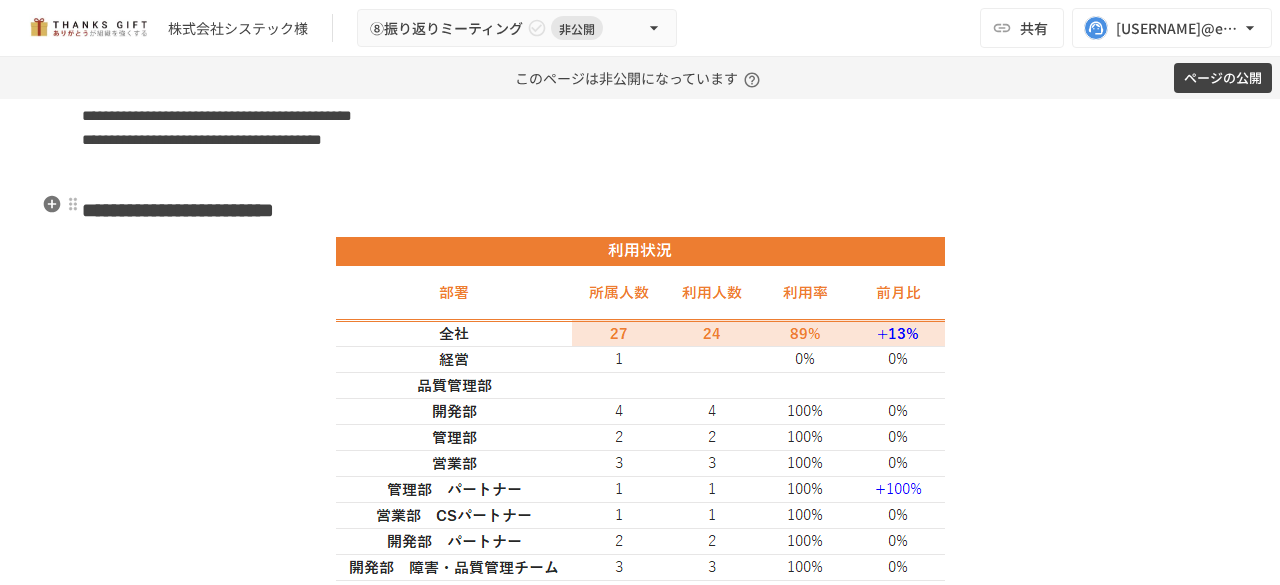 click on "**********" at bounding box center [178, 210] 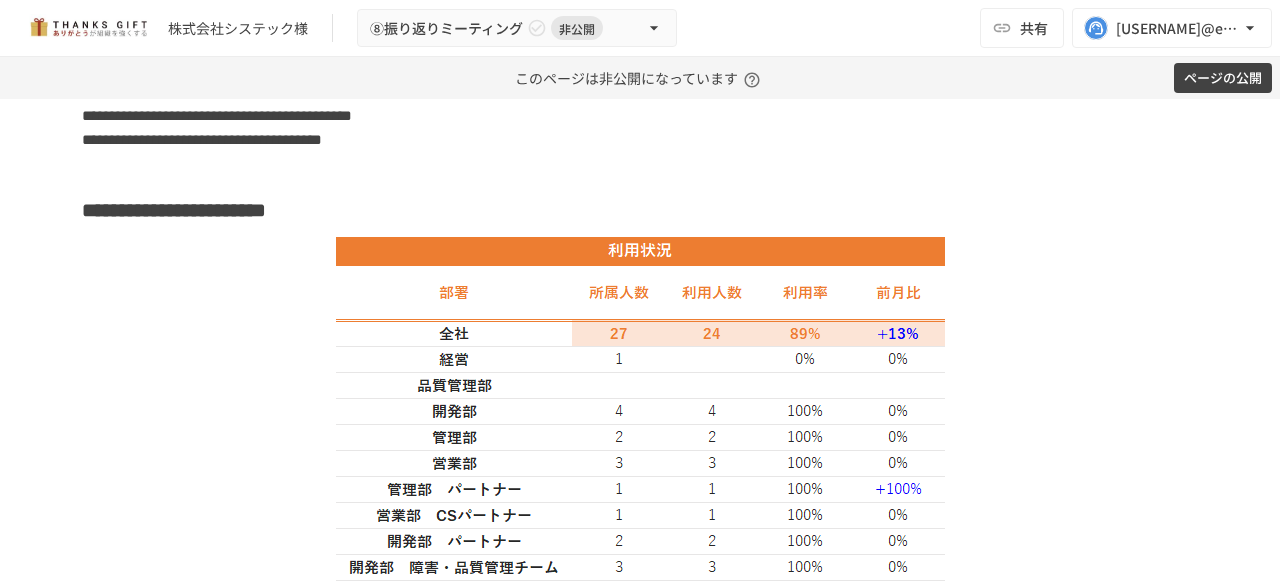 type 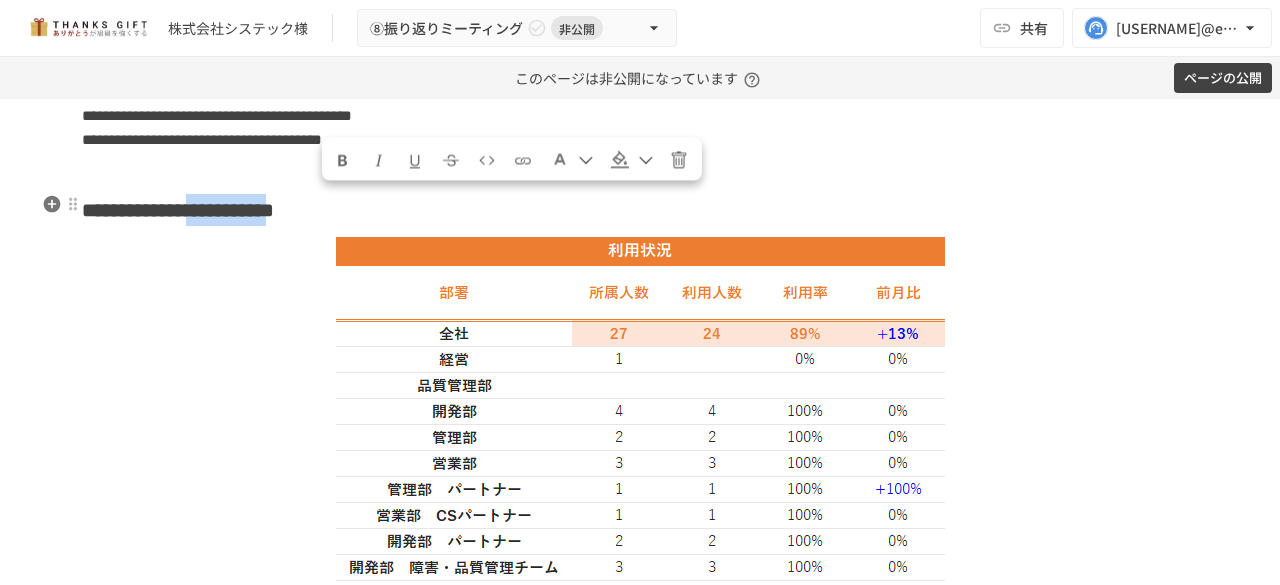 drag, startPoint x: 315, startPoint y: 206, endPoint x: 480, endPoint y: 203, distance: 165.02727 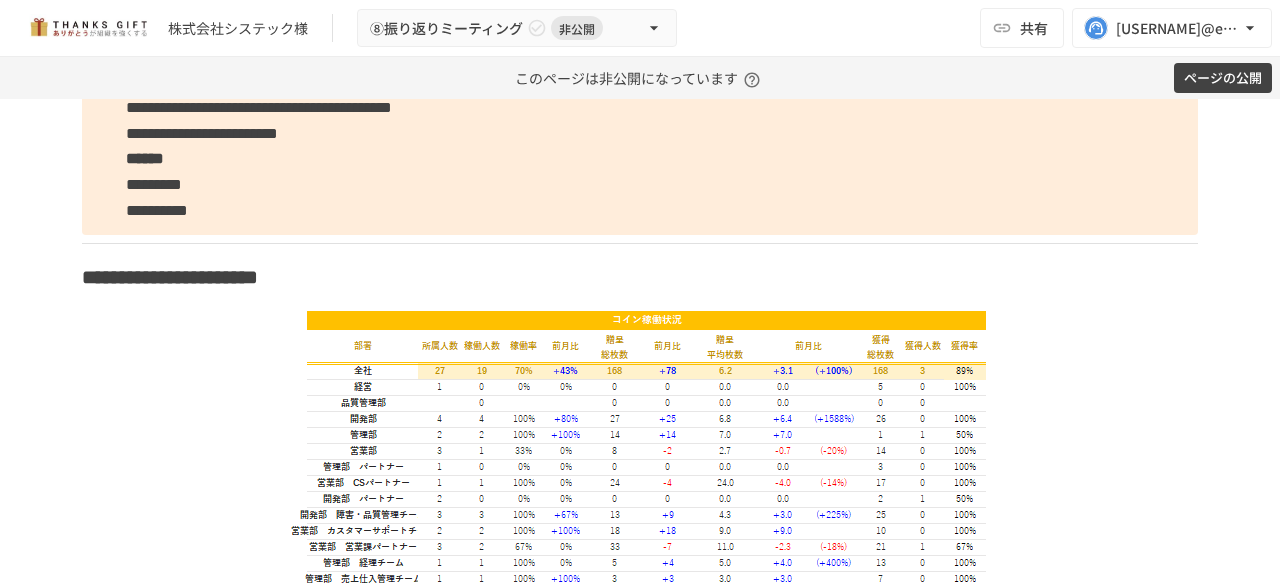 scroll, scrollTop: 3258, scrollLeft: 0, axis: vertical 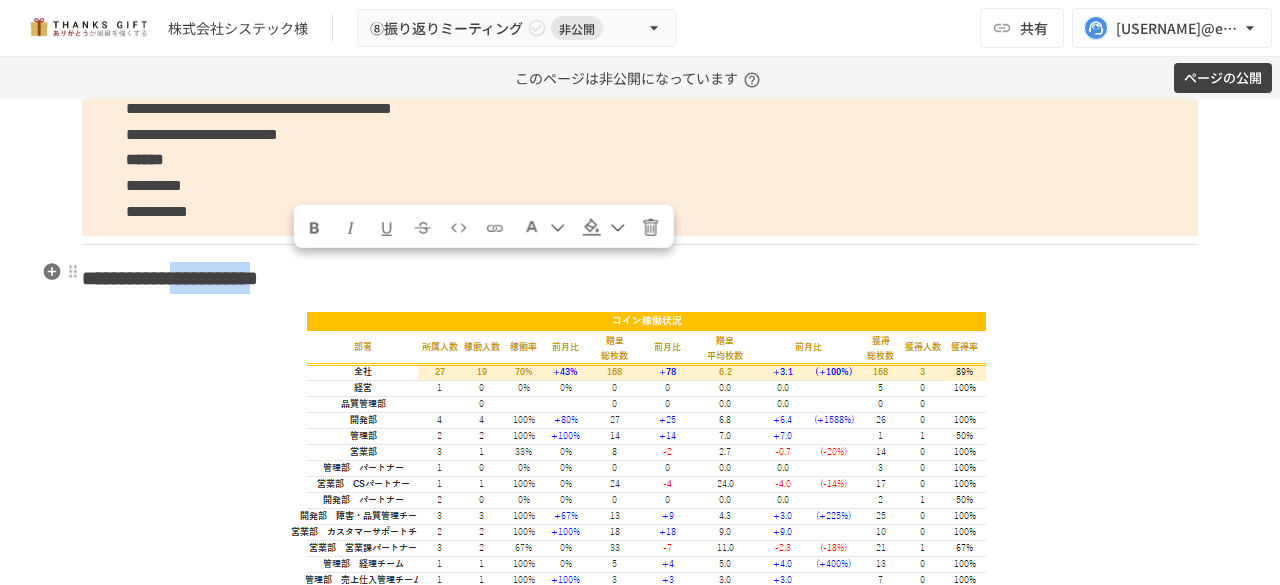 drag, startPoint x: 436, startPoint y: 261, endPoint x: 282, endPoint y: 263, distance: 154.01299 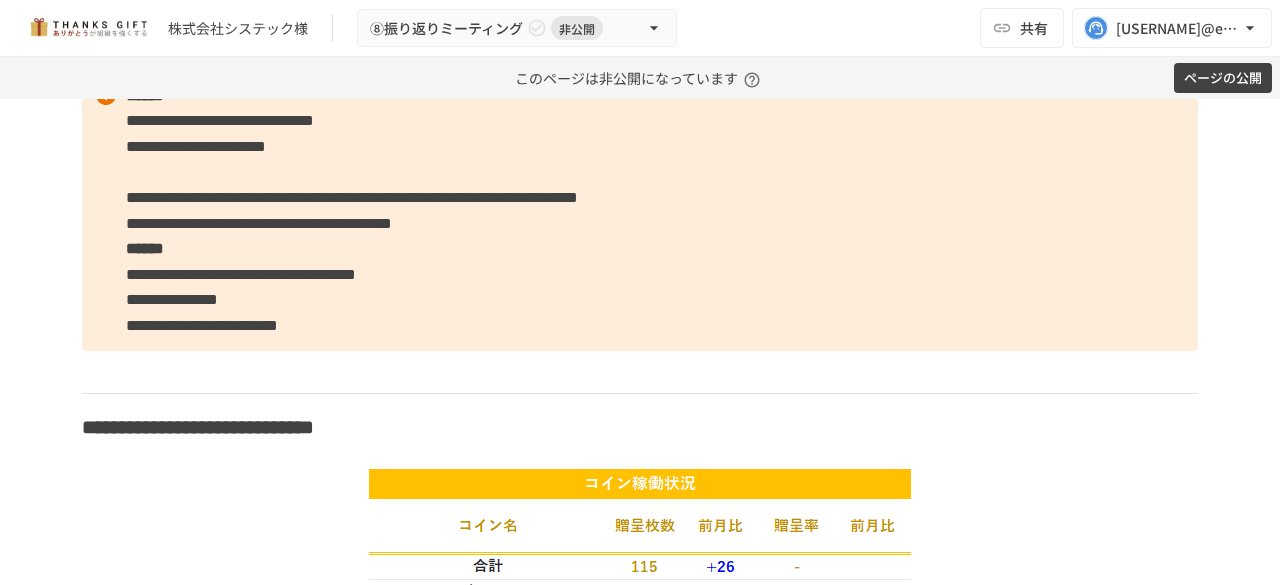 scroll, scrollTop: 4925, scrollLeft: 0, axis: vertical 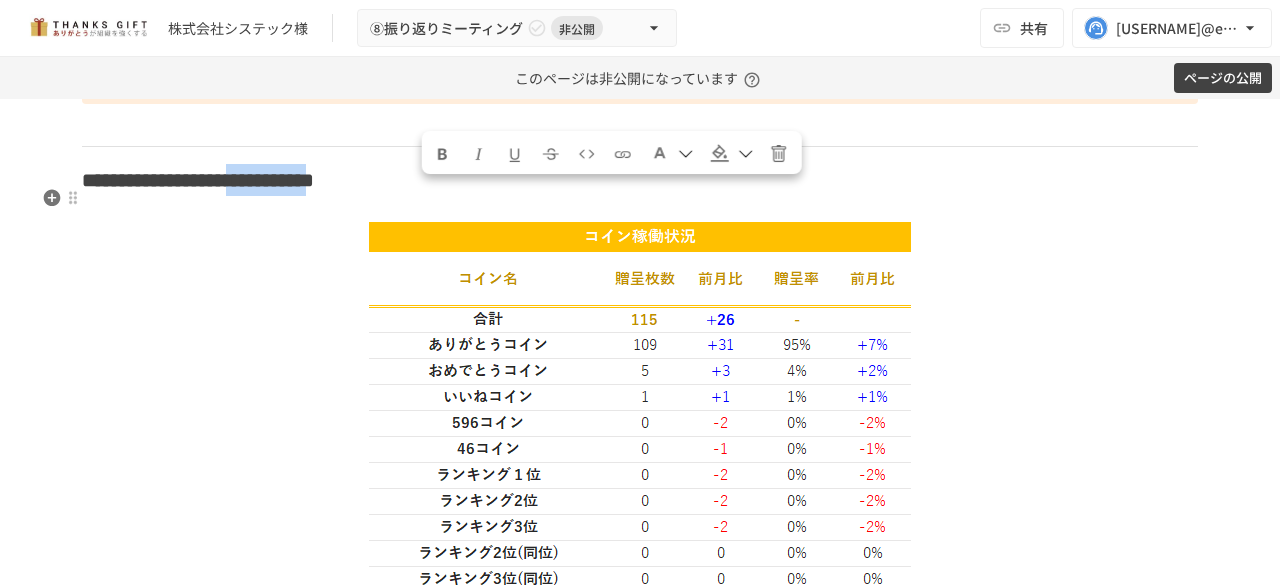 drag, startPoint x: 419, startPoint y: 199, endPoint x: 570, endPoint y: 206, distance: 151.16217 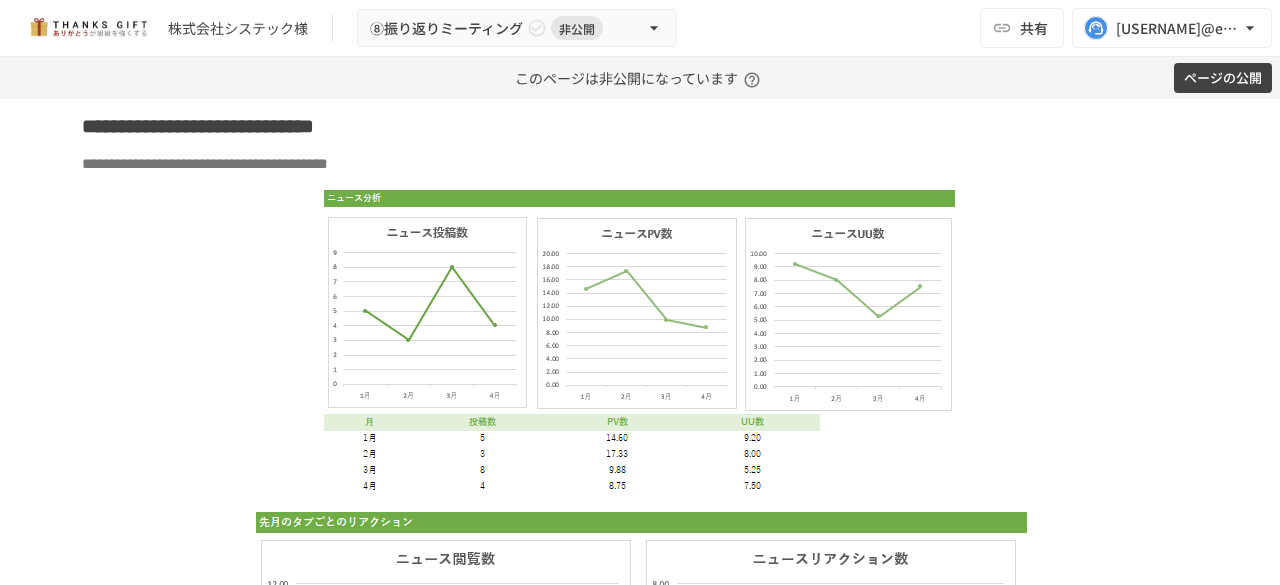 scroll, scrollTop: 5433, scrollLeft: 0, axis: vertical 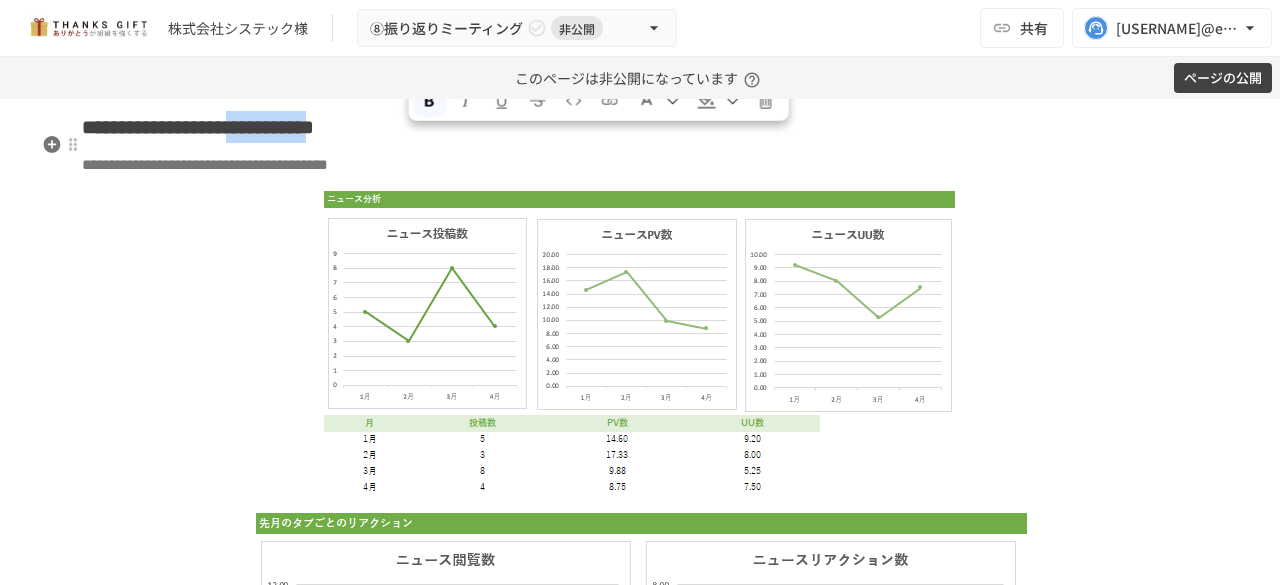 drag, startPoint x: 410, startPoint y: 142, endPoint x: 560, endPoint y: 139, distance: 150.03 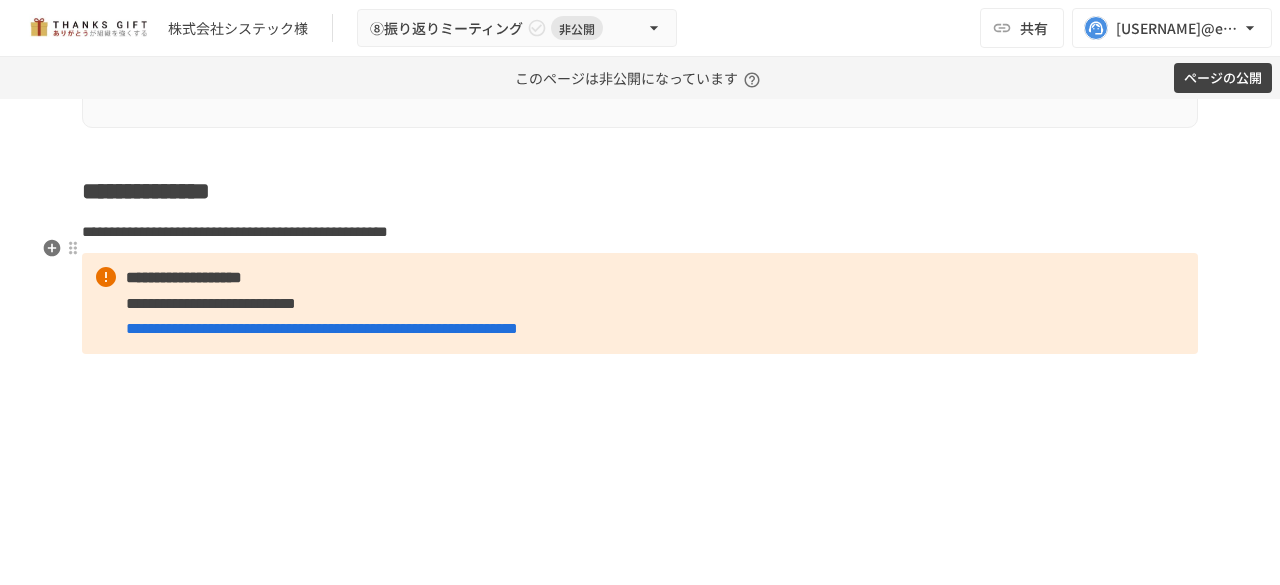 scroll, scrollTop: 6829, scrollLeft: 0, axis: vertical 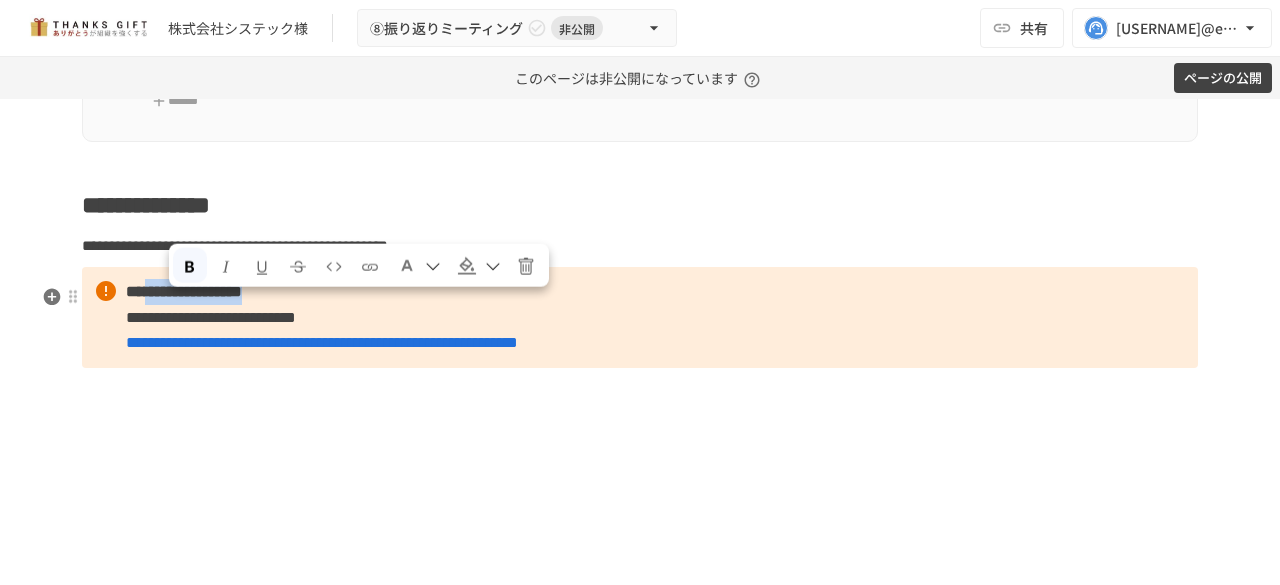 drag, startPoint x: 332, startPoint y: 306, endPoint x: 168, endPoint y: 301, distance: 164.0762 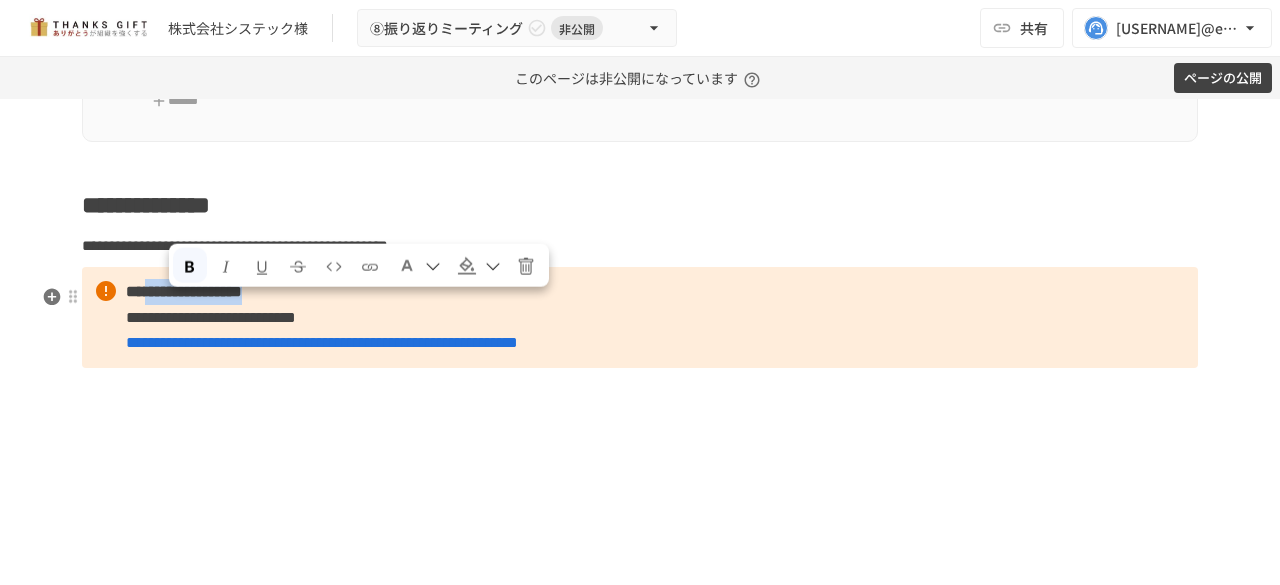 click on "**********" at bounding box center [640, 317] 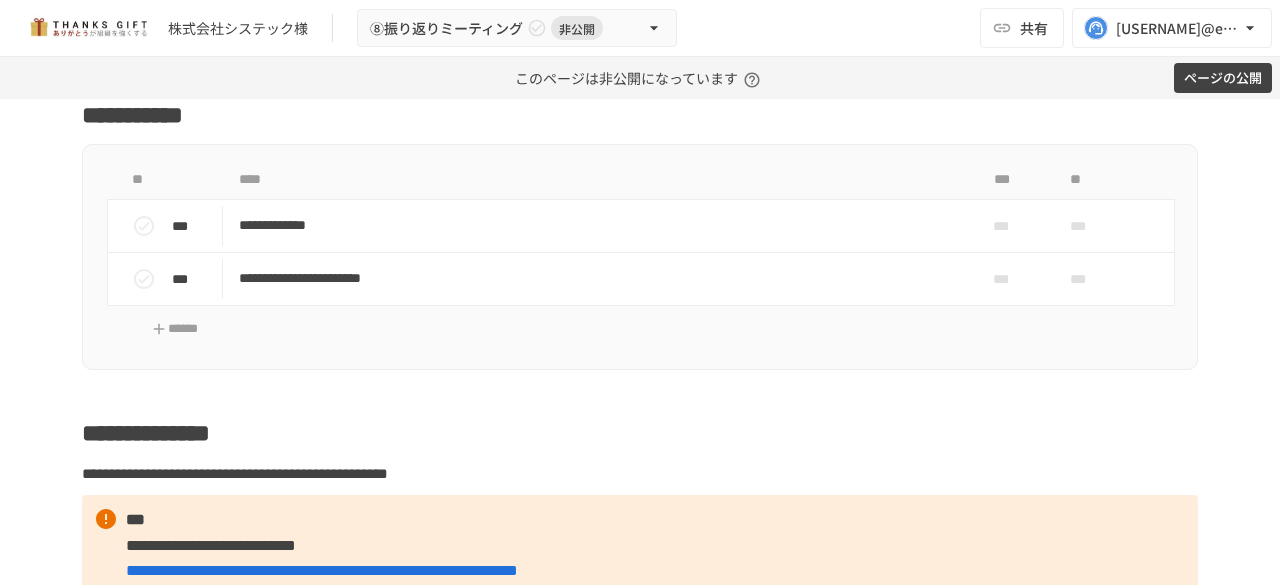 scroll, scrollTop: 6566, scrollLeft: 0, axis: vertical 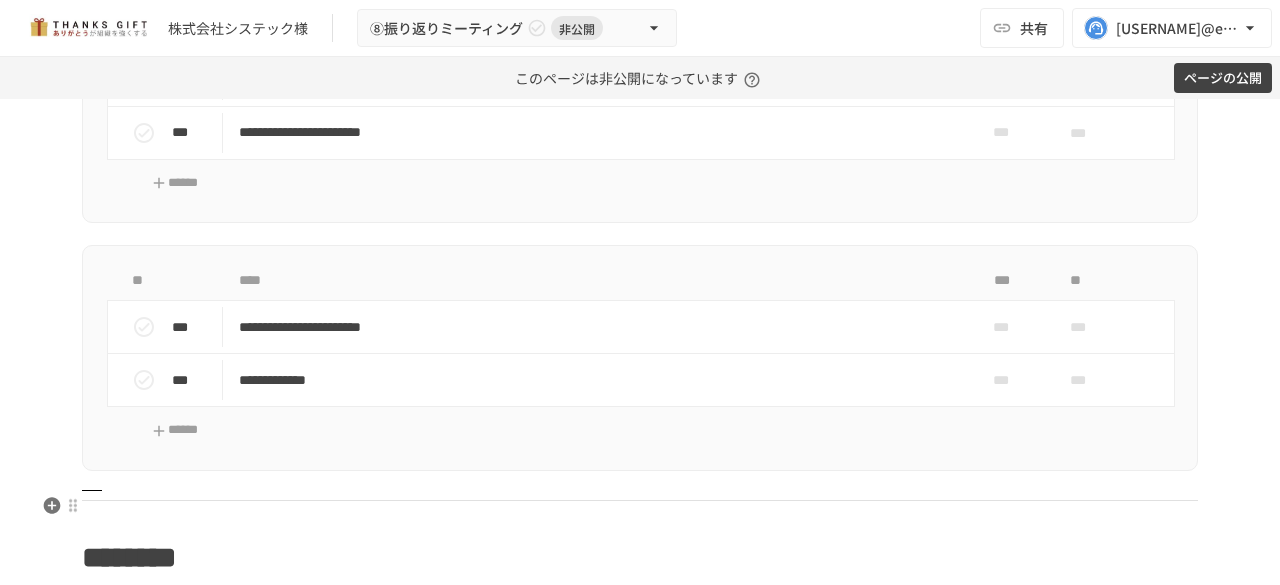 click on "**********" at bounding box center [640, 1499] 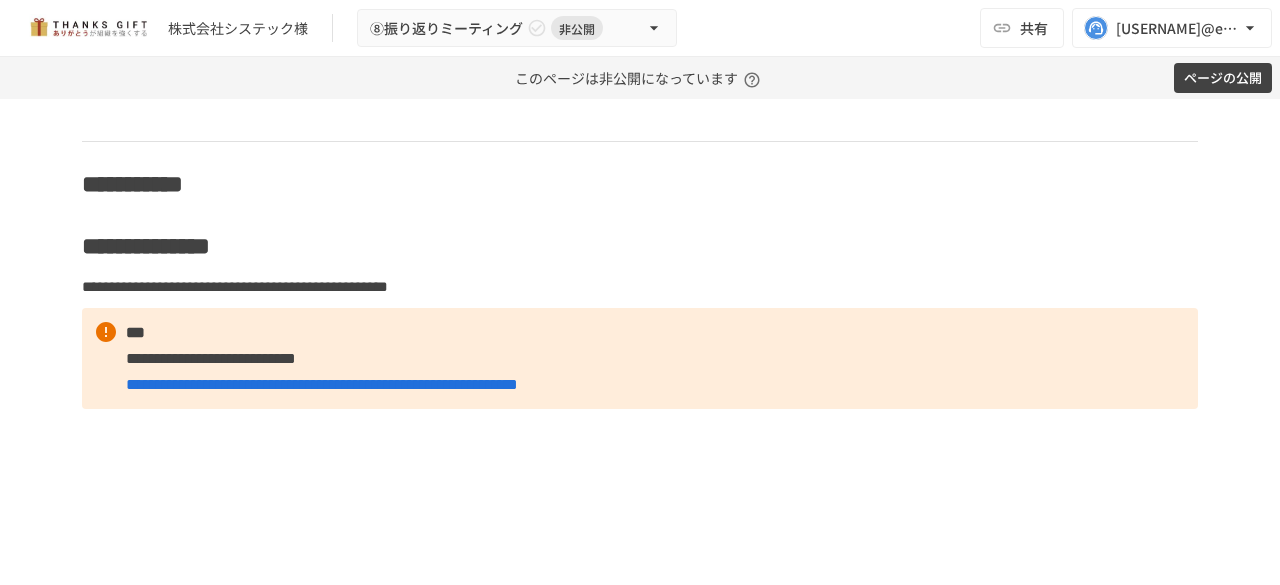 scroll, scrollTop: 6532, scrollLeft: 0, axis: vertical 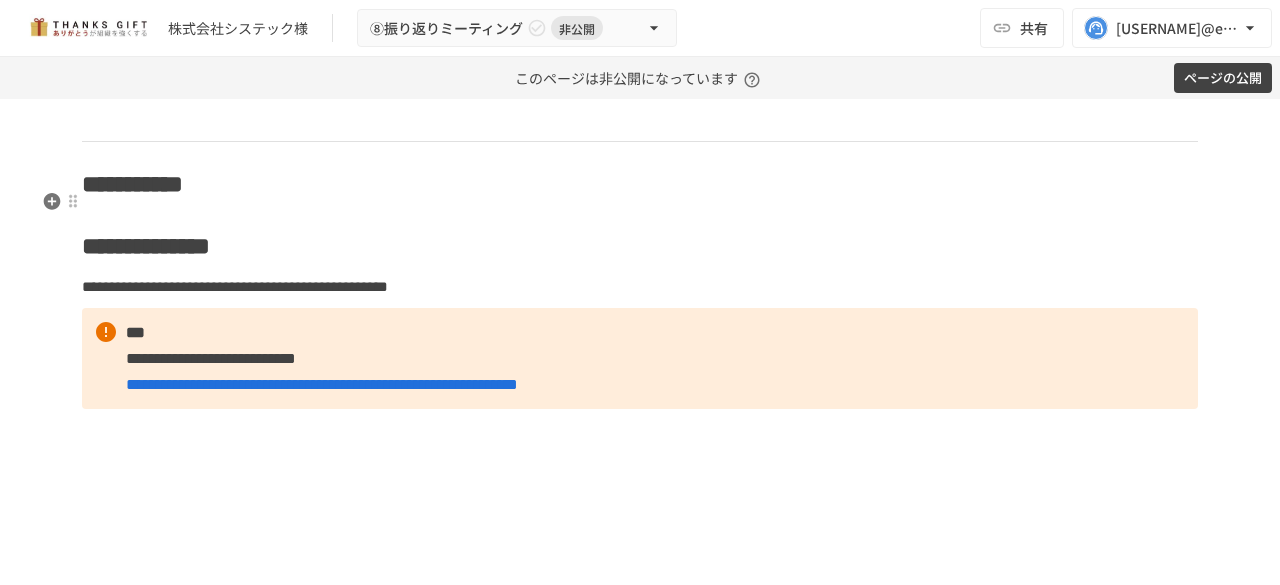click on "**********" at bounding box center (640, 184) 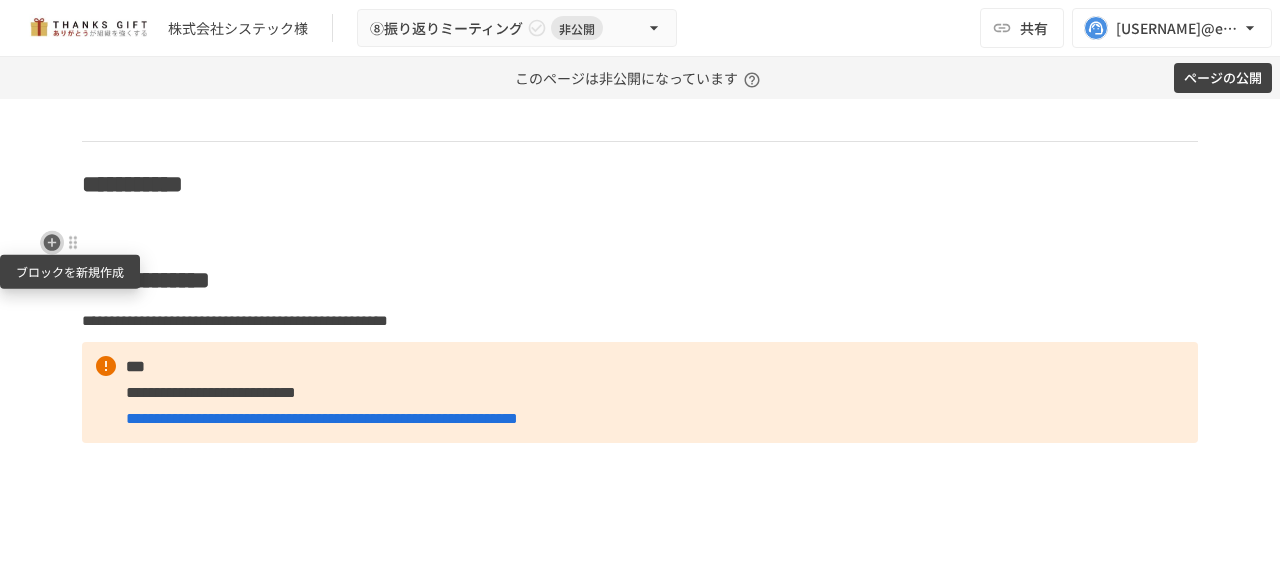click 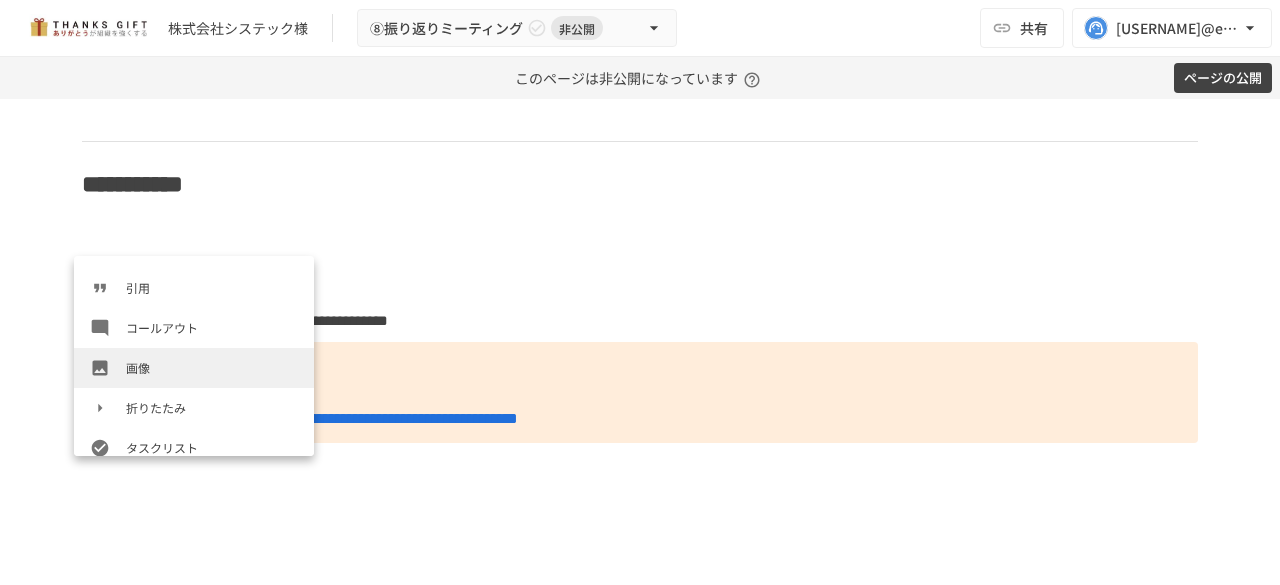 scroll, scrollTop: 386, scrollLeft: 0, axis: vertical 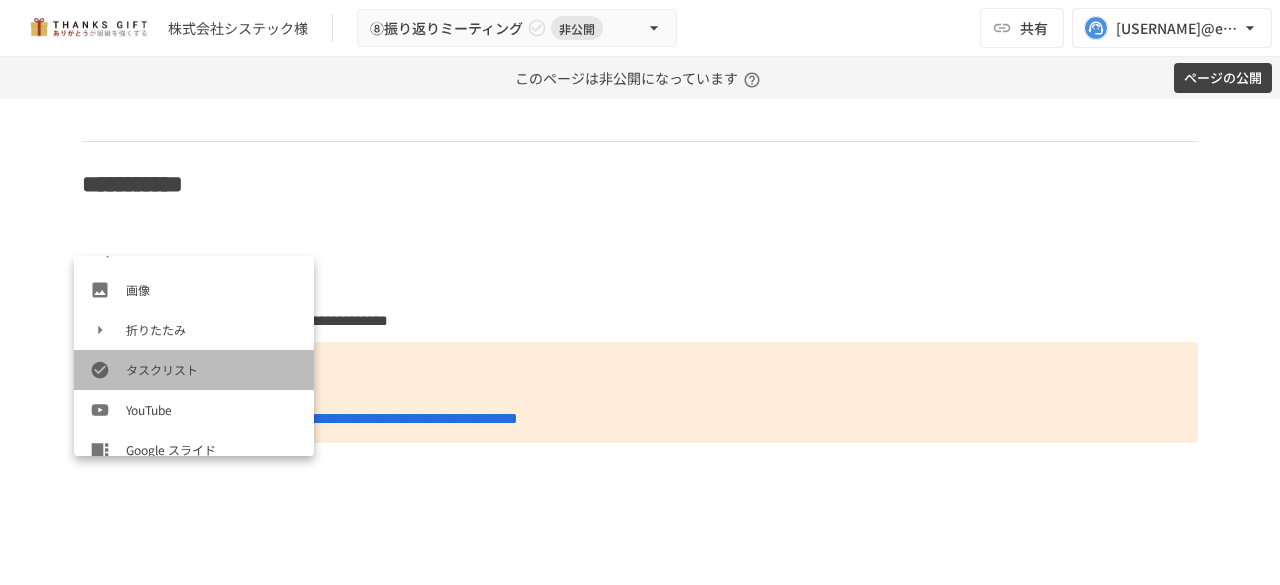 click on "タスクリスト" at bounding box center (194, 370) 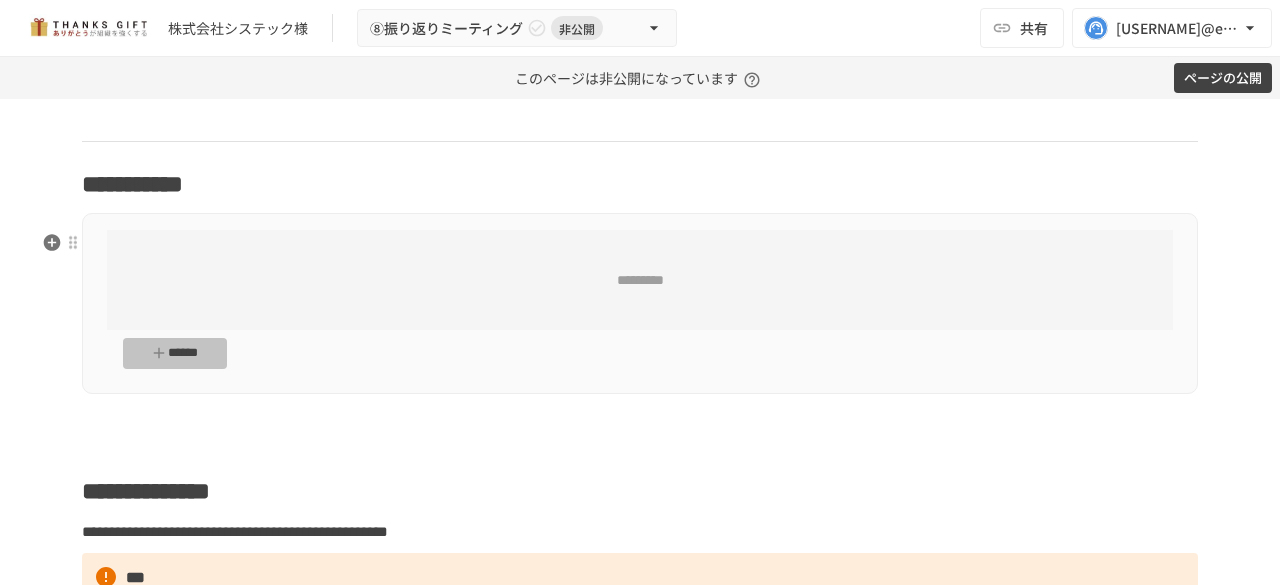click on "******" at bounding box center [175, 353] 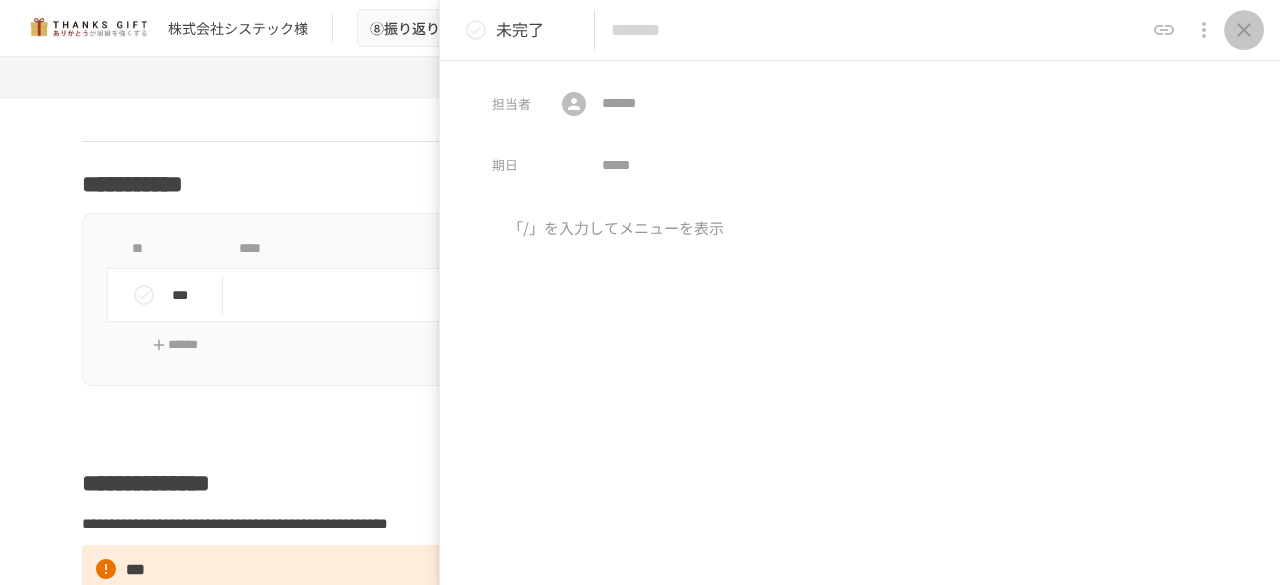 click at bounding box center [1244, 30] 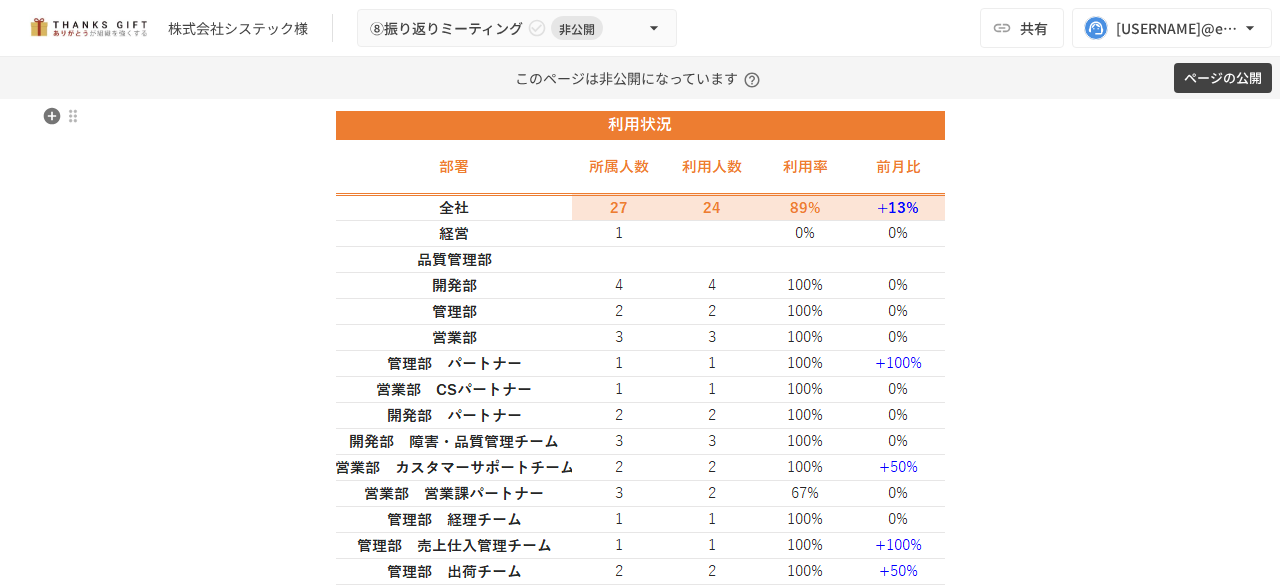 scroll, scrollTop: 2468, scrollLeft: 0, axis: vertical 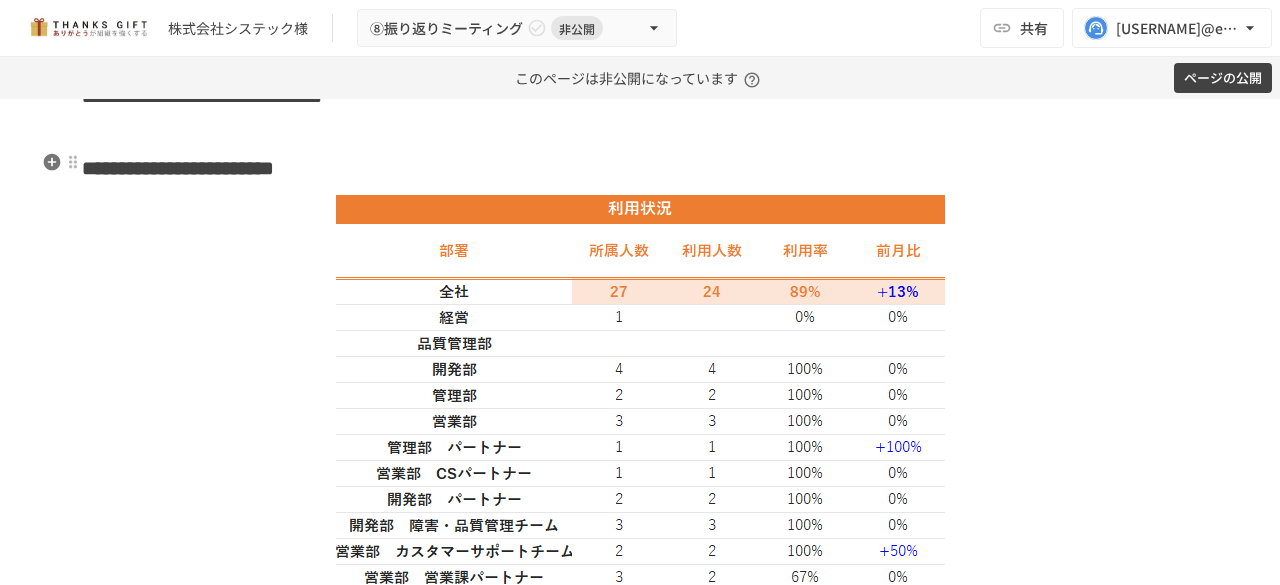 click on "**********" at bounding box center [640, 168] 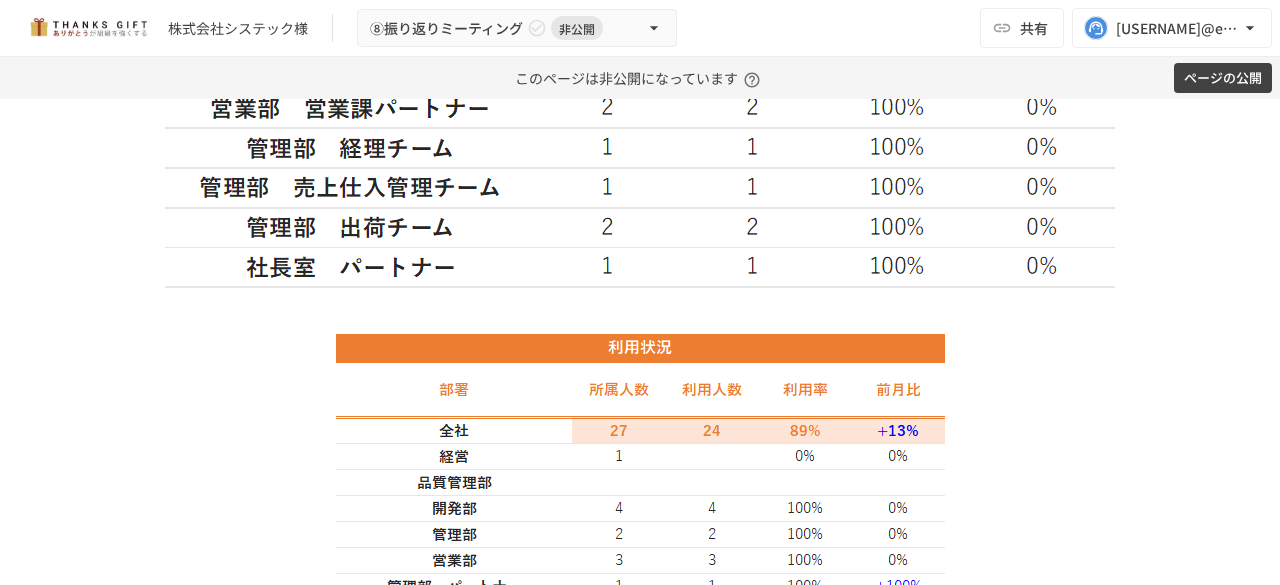 scroll, scrollTop: 3280, scrollLeft: 0, axis: vertical 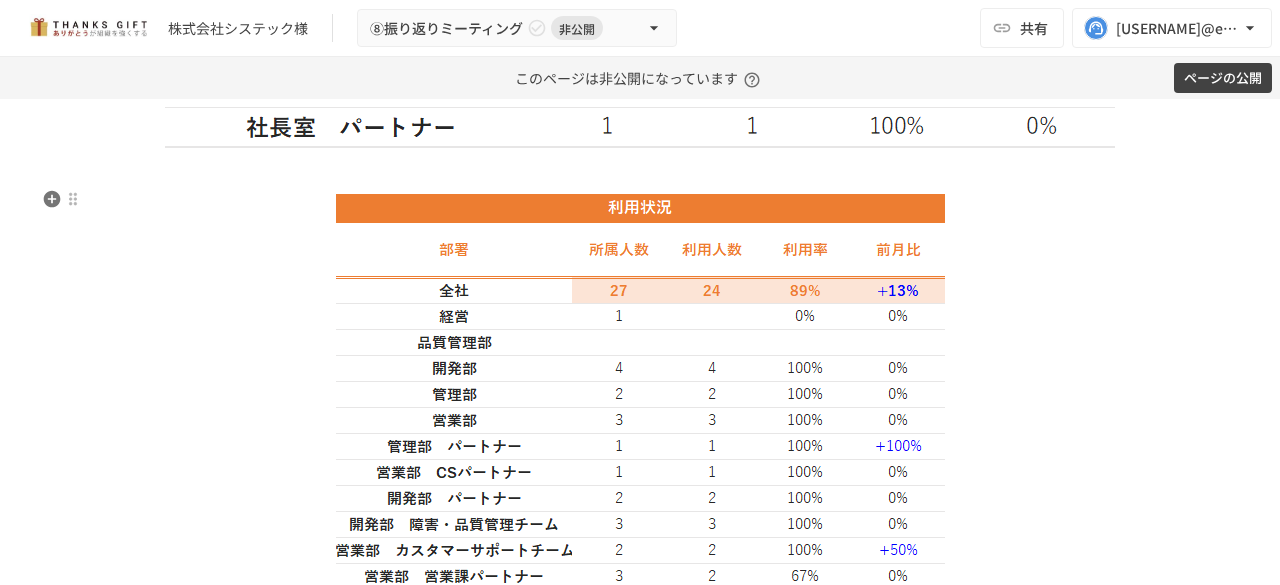 click at bounding box center [640, 443] 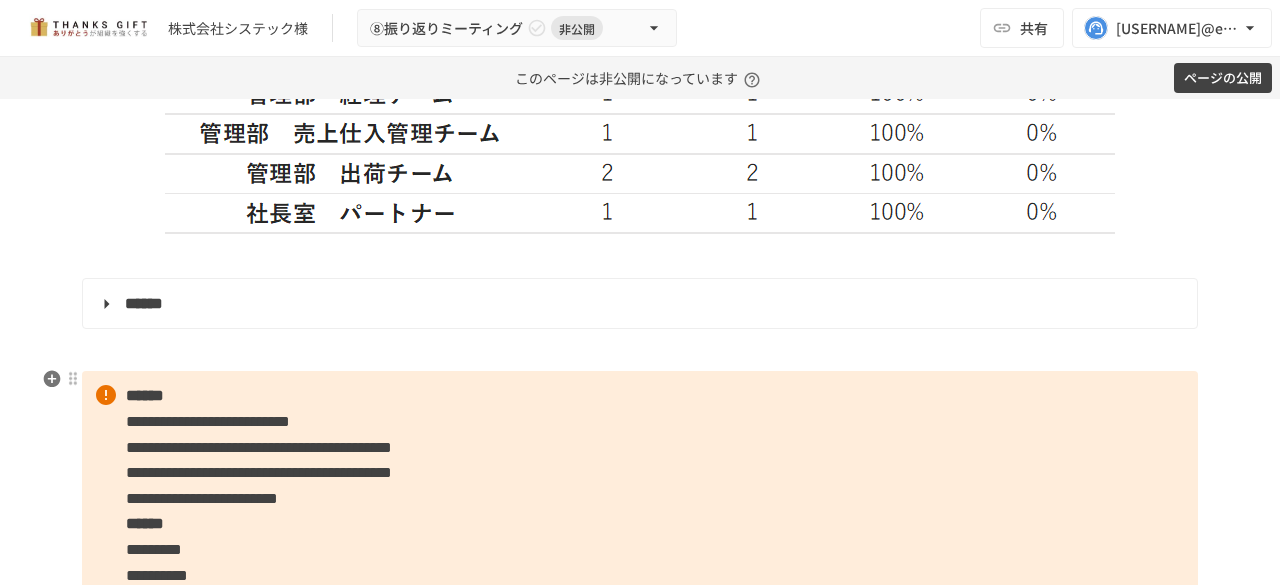 scroll, scrollTop: 3192, scrollLeft: 0, axis: vertical 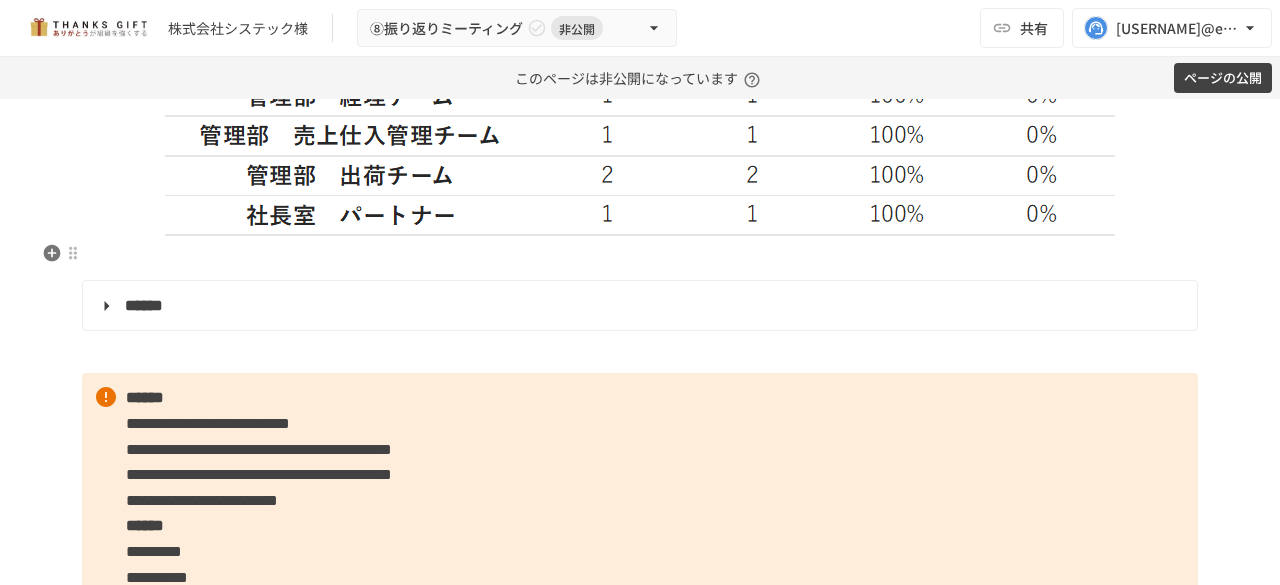 click at bounding box center [640, 259] 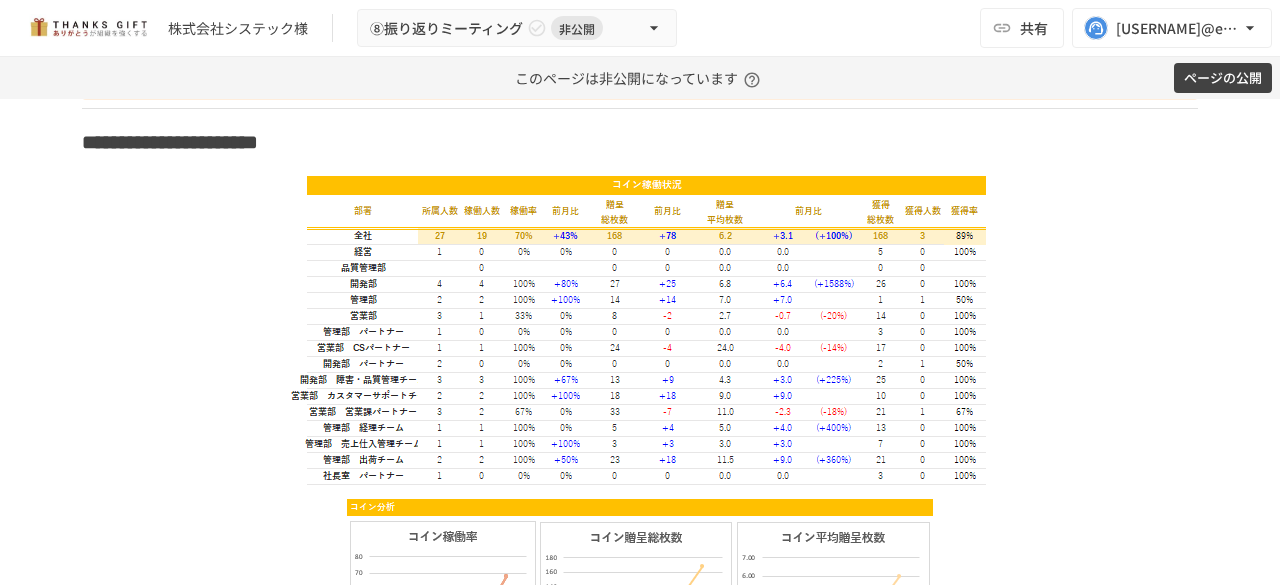 scroll, scrollTop: 3660, scrollLeft: 0, axis: vertical 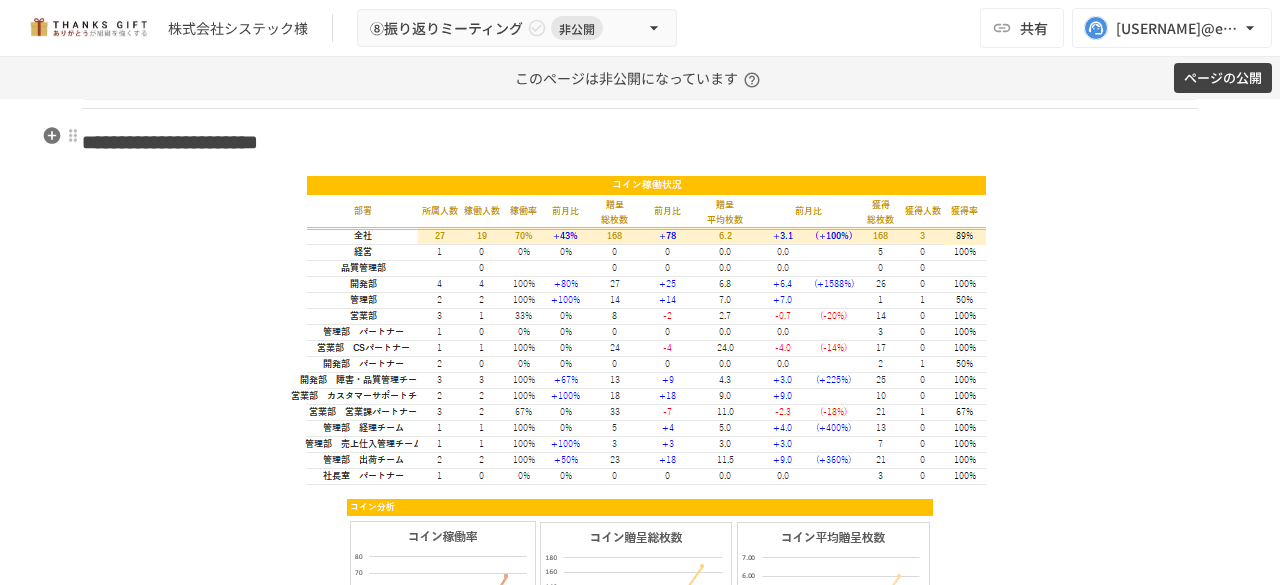 click on "**********" at bounding box center (170, 142) 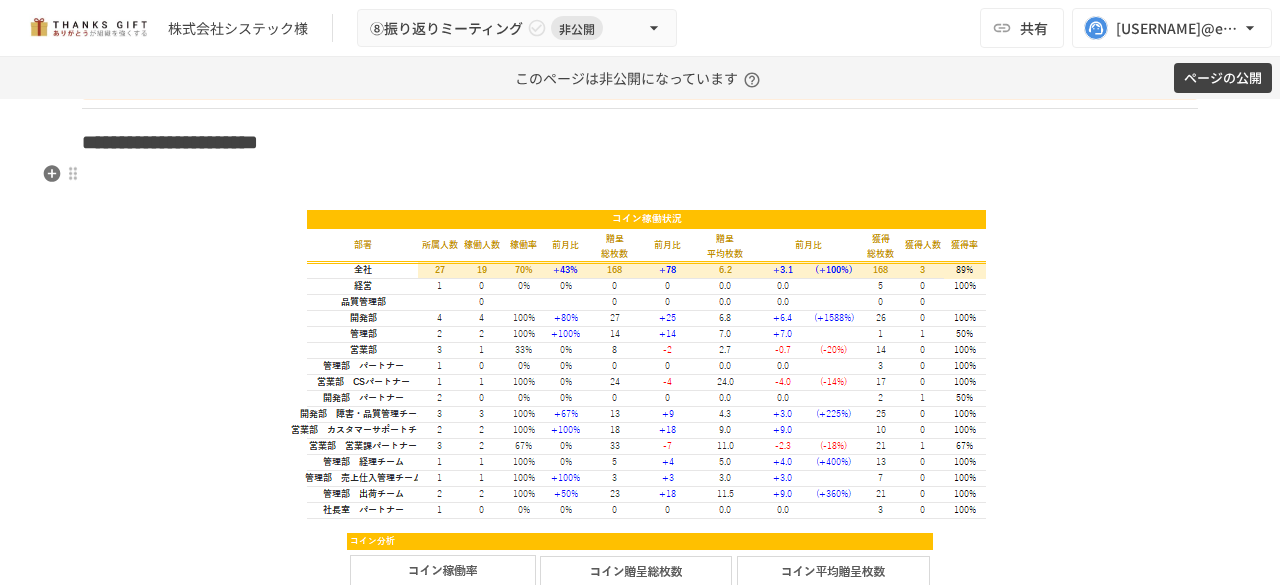 click at bounding box center [640, 180] 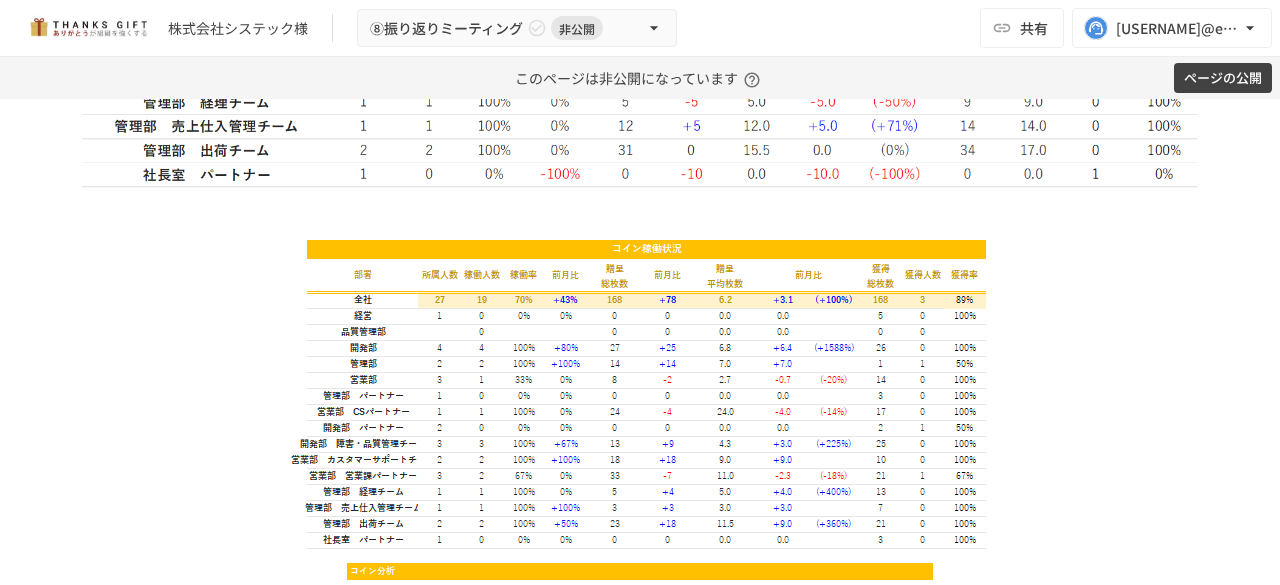 scroll, scrollTop: 4110, scrollLeft: 0, axis: vertical 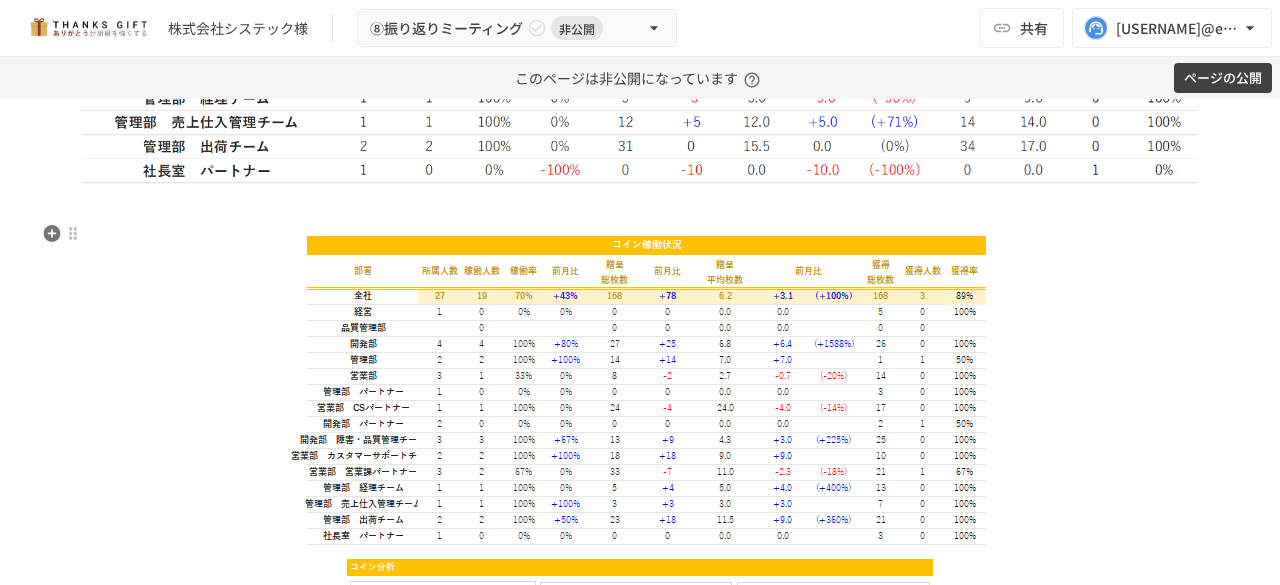 click at bounding box center [640, 386] 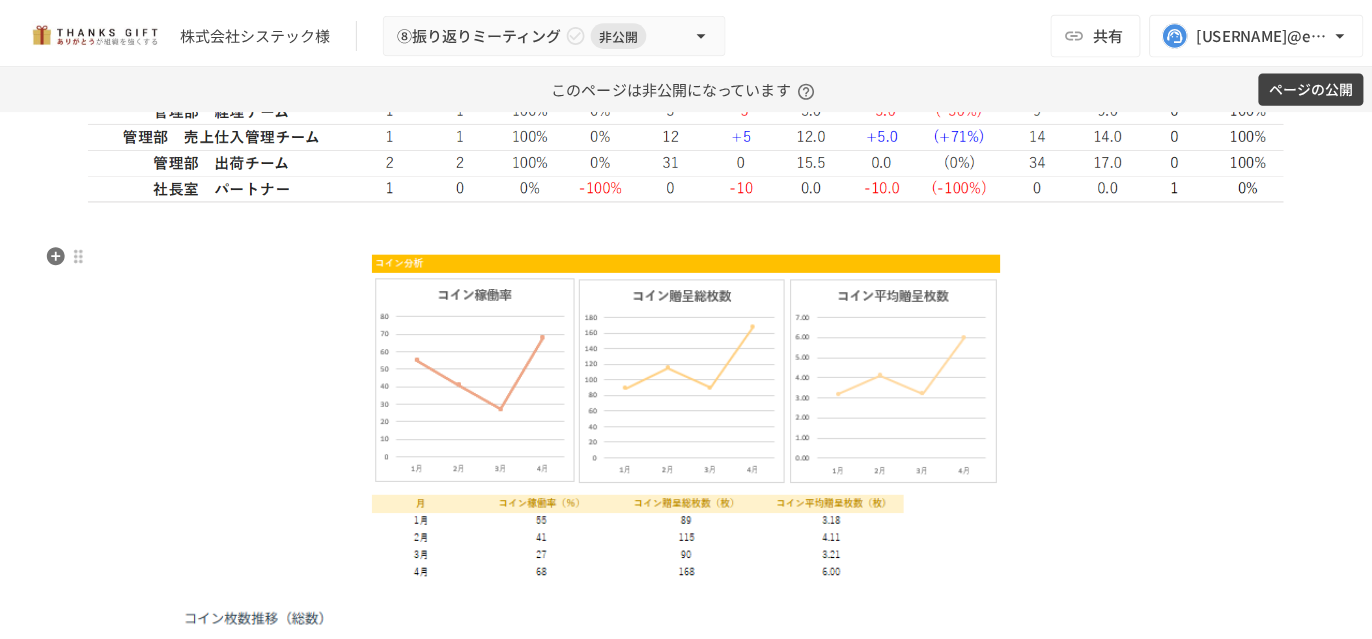 scroll, scrollTop: 4110, scrollLeft: 0, axis: vertical 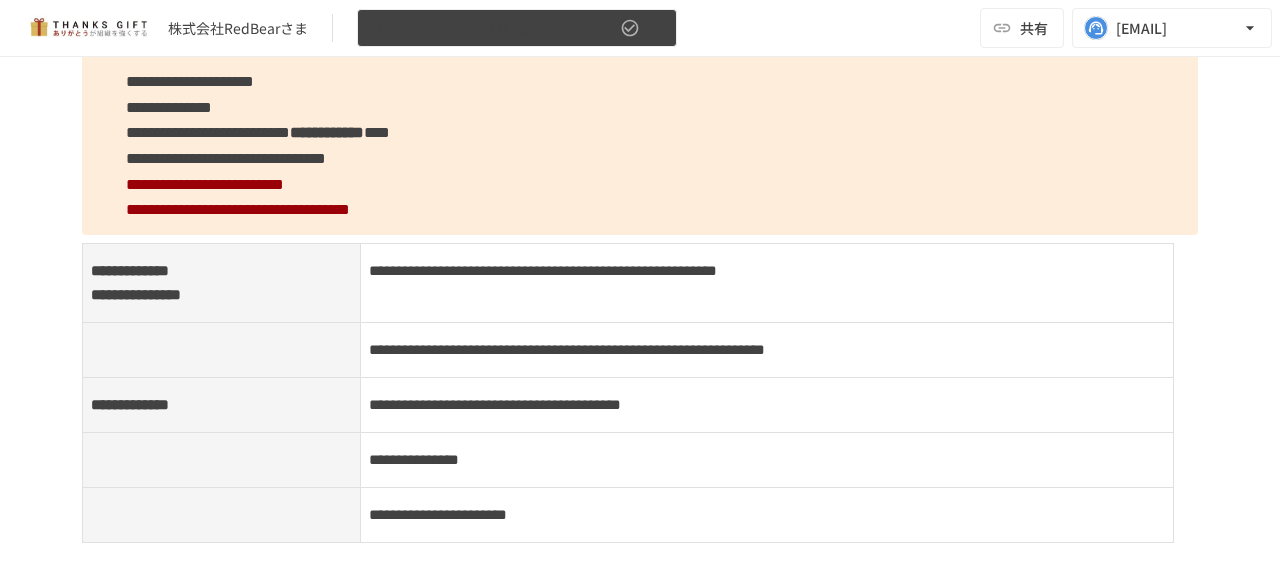 click on "【2025年6月20日】新体制キックオフミーティング" at bounding box center (517, 28) 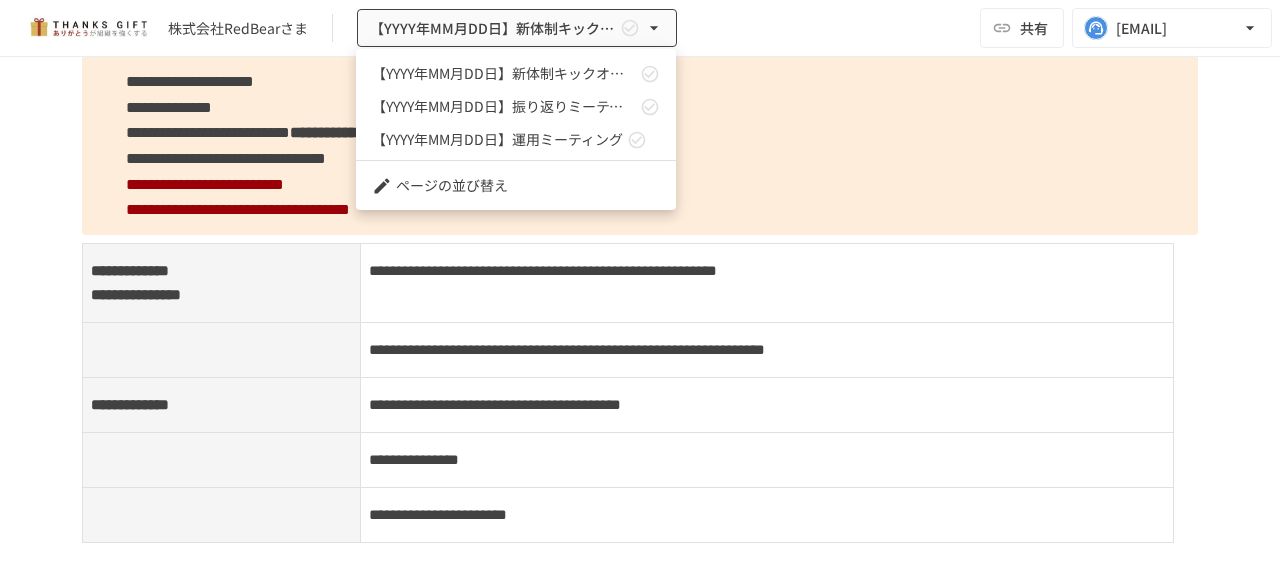 click at bounding box center (640, 292) 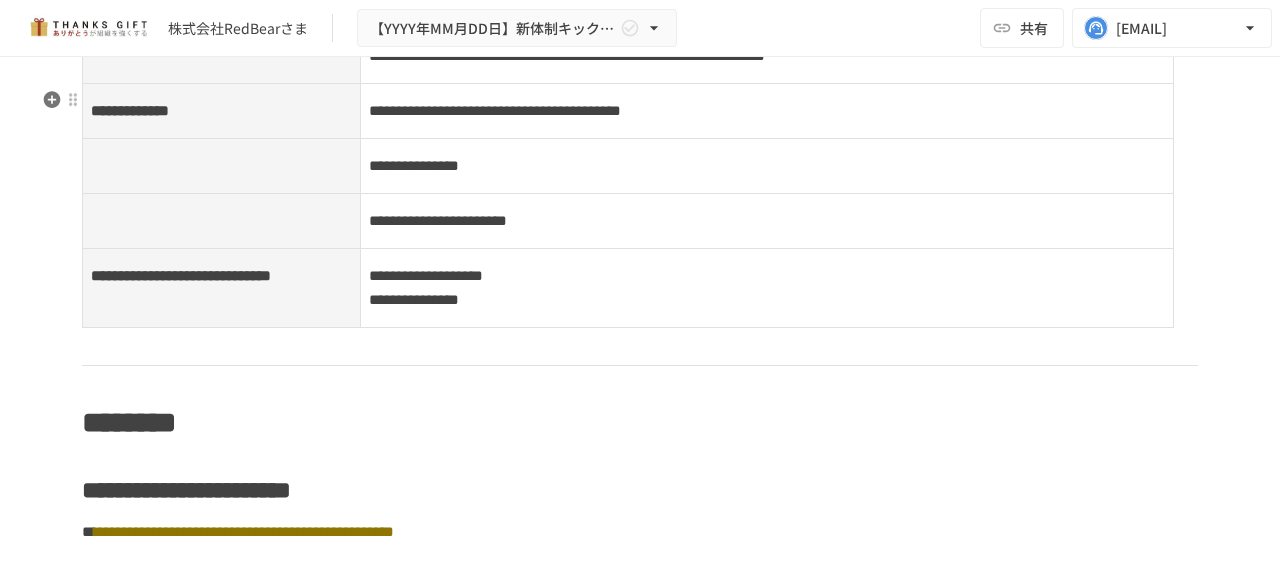 scroll, scrollTop: 3639, scrollLeft: 0, axis: vertical 